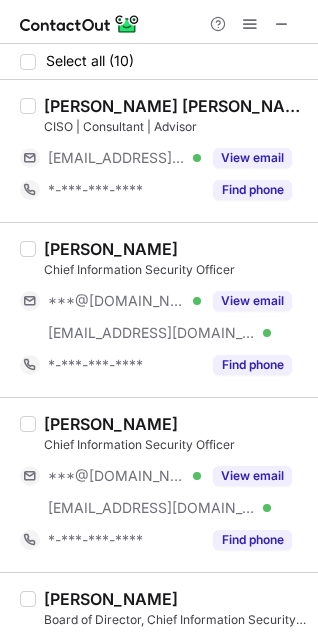 scroll, scrollTop: 0, scrollLeft: 0, axis: both 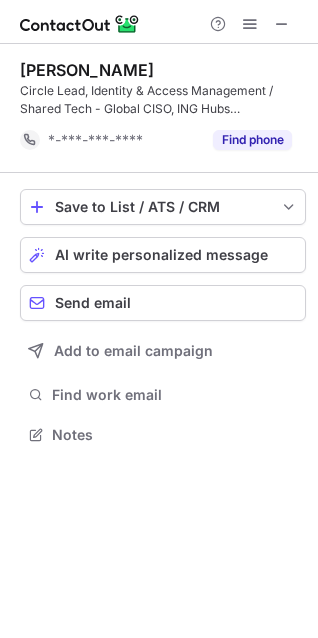 drag, startPoint x: 238, startPoint y: 140, endPoint x: -232, endPoint y: 298, distance: 495.84674 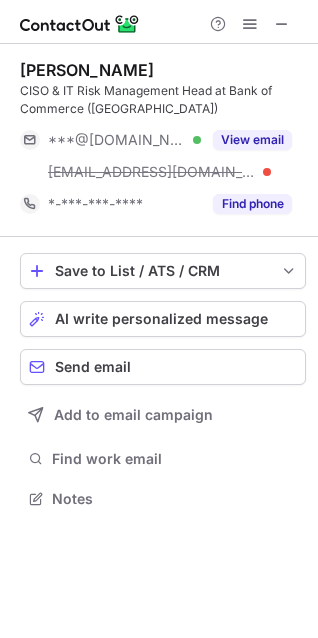 scroll, scrollTop: 0, scrollLeft: 0, axis: both 